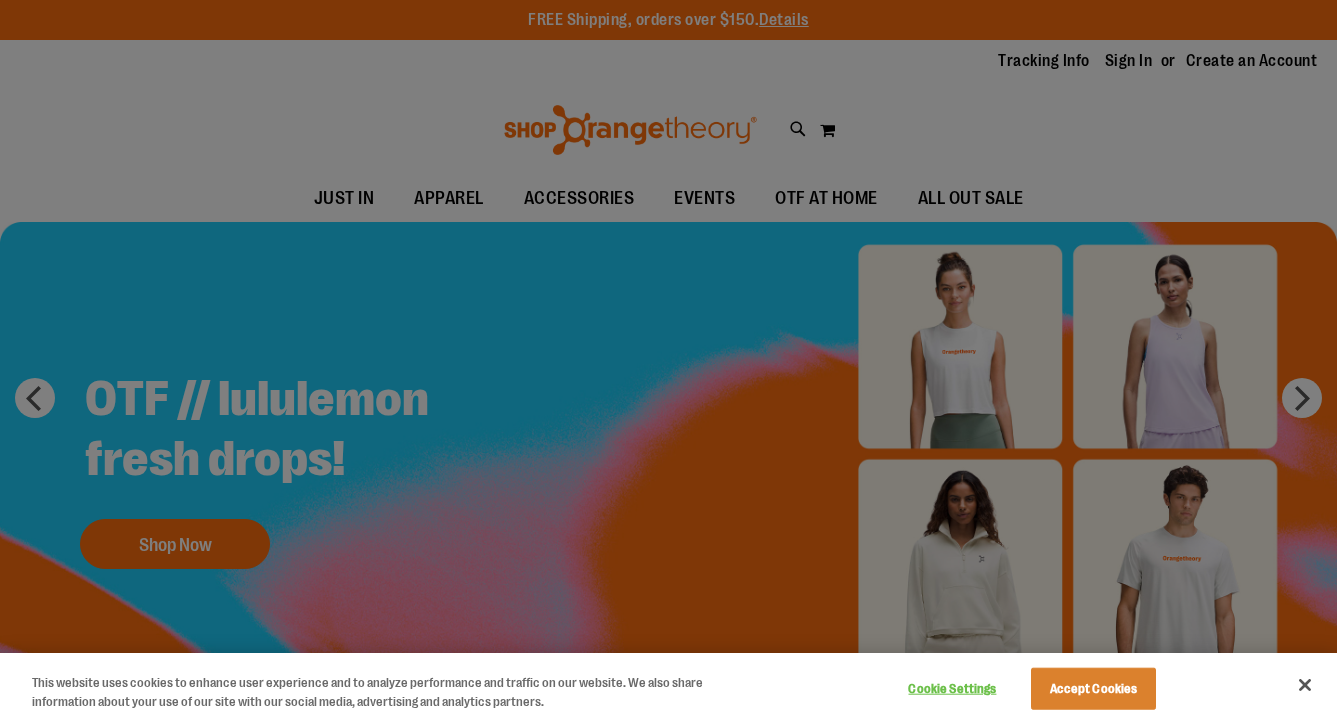 scroll, scrollTop: 0, scrollLeft: 0, axis: both 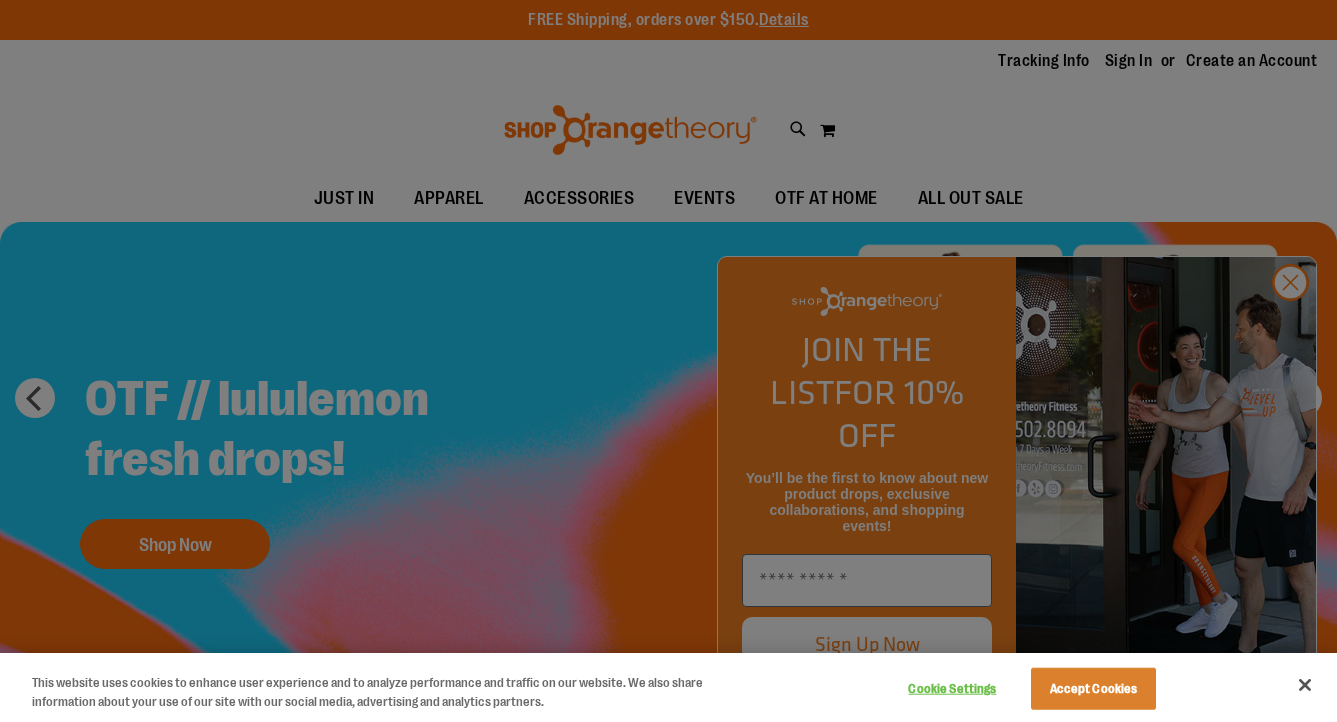 click at bounding box center [668, 361] 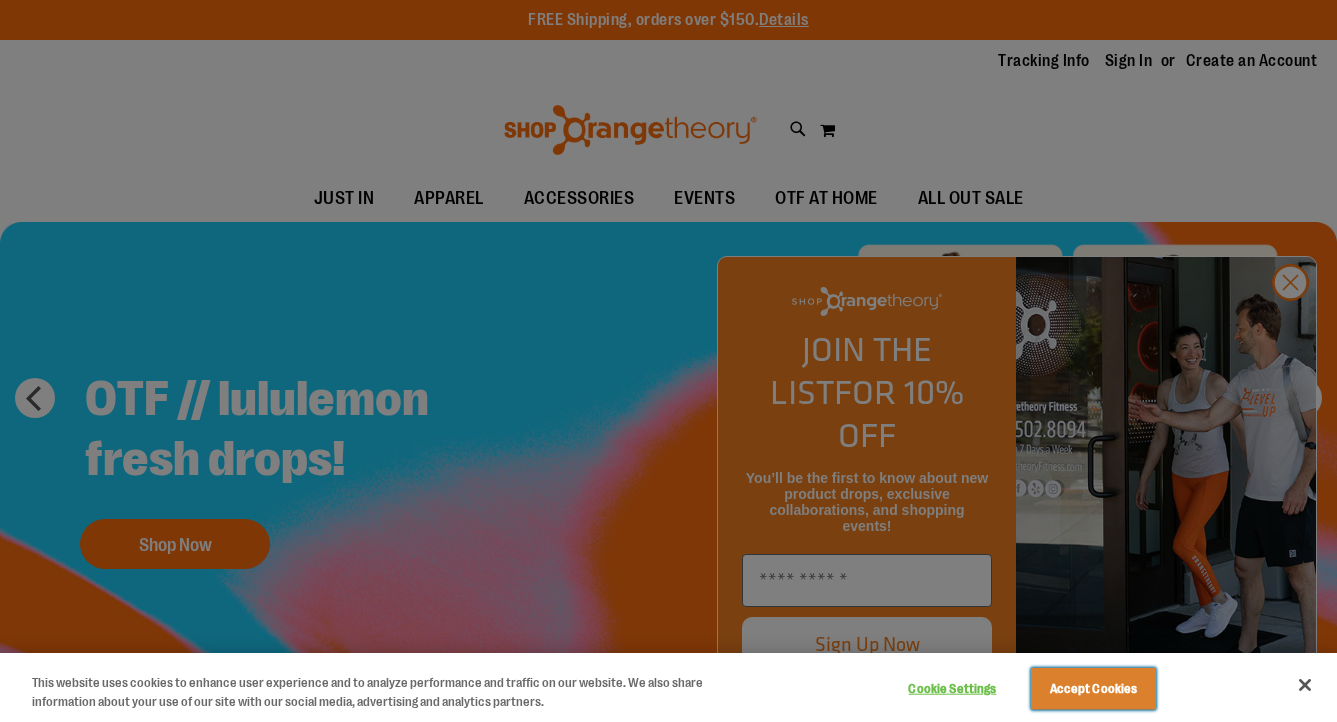 click on "Accept Cookies" at bounding box center [1093, 689] 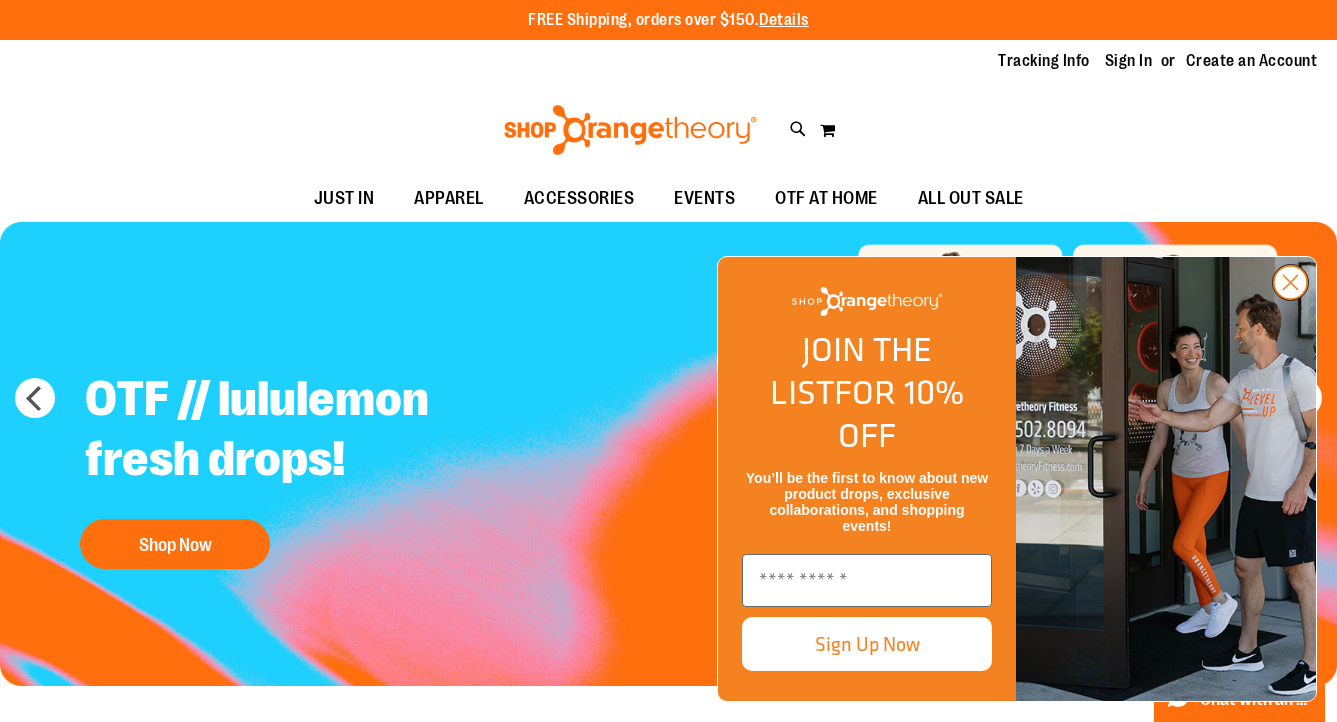 click 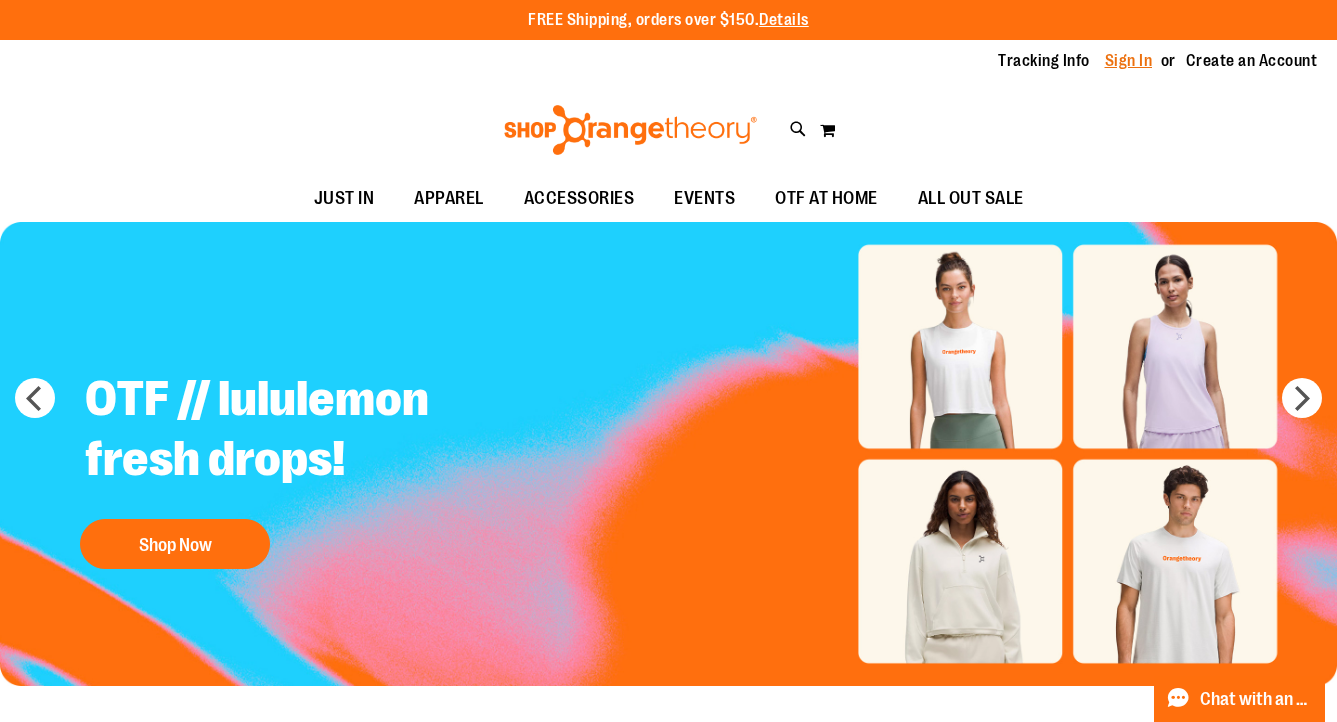click on "Sign In" at bounding box center (1129, 61) 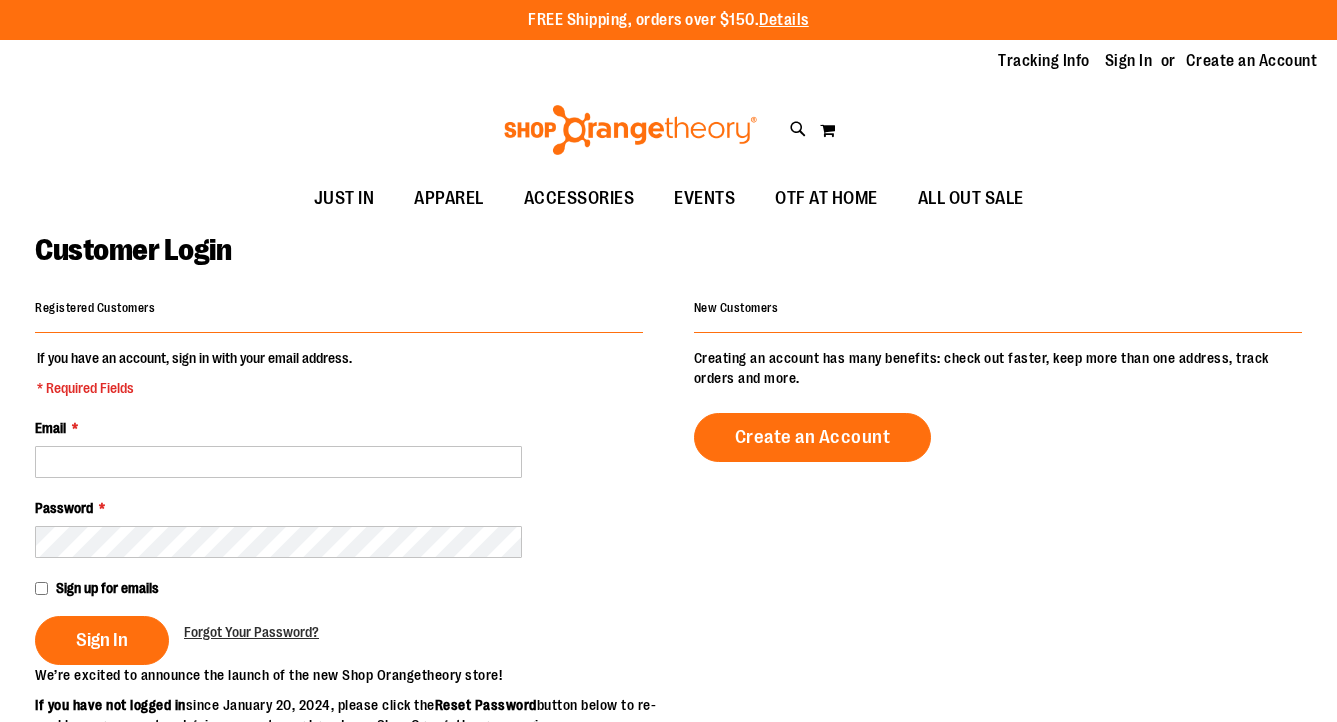 scroll, scrollTop: 0, scrollLeft: 0, axis: both 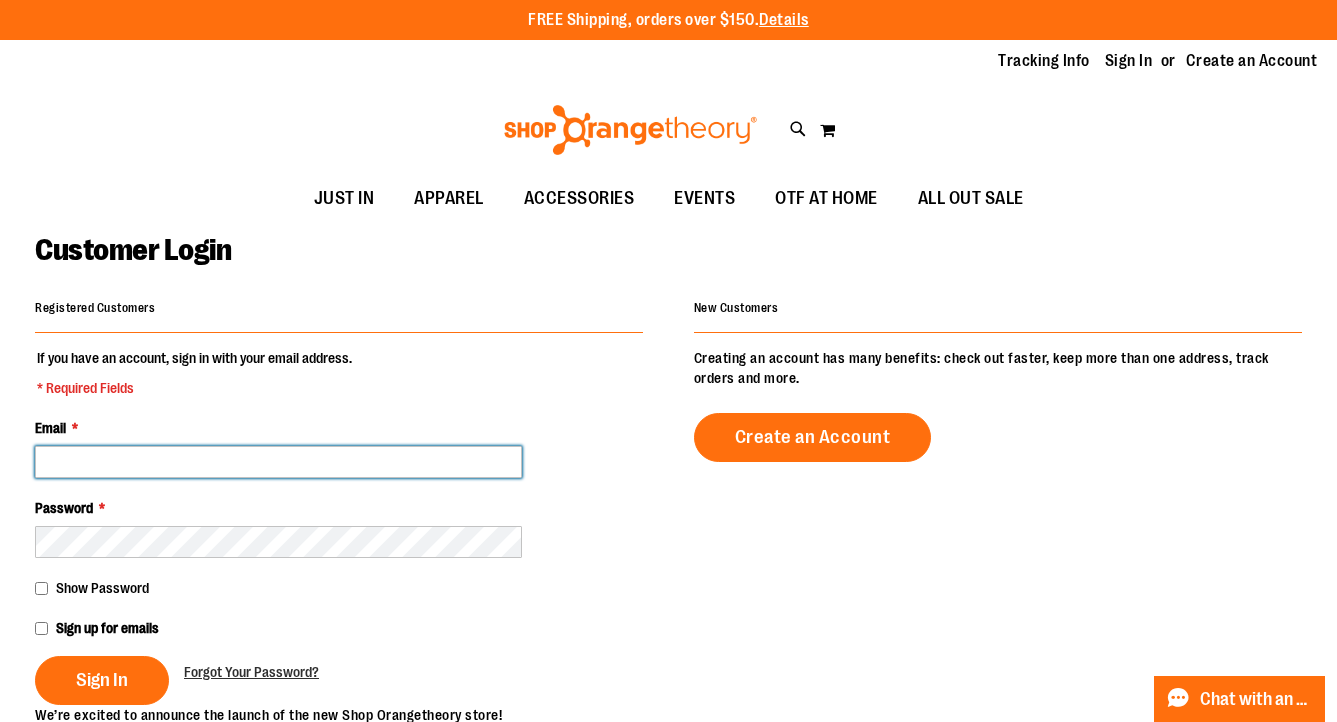 click on "Email *" at bounding box center (278, 462) 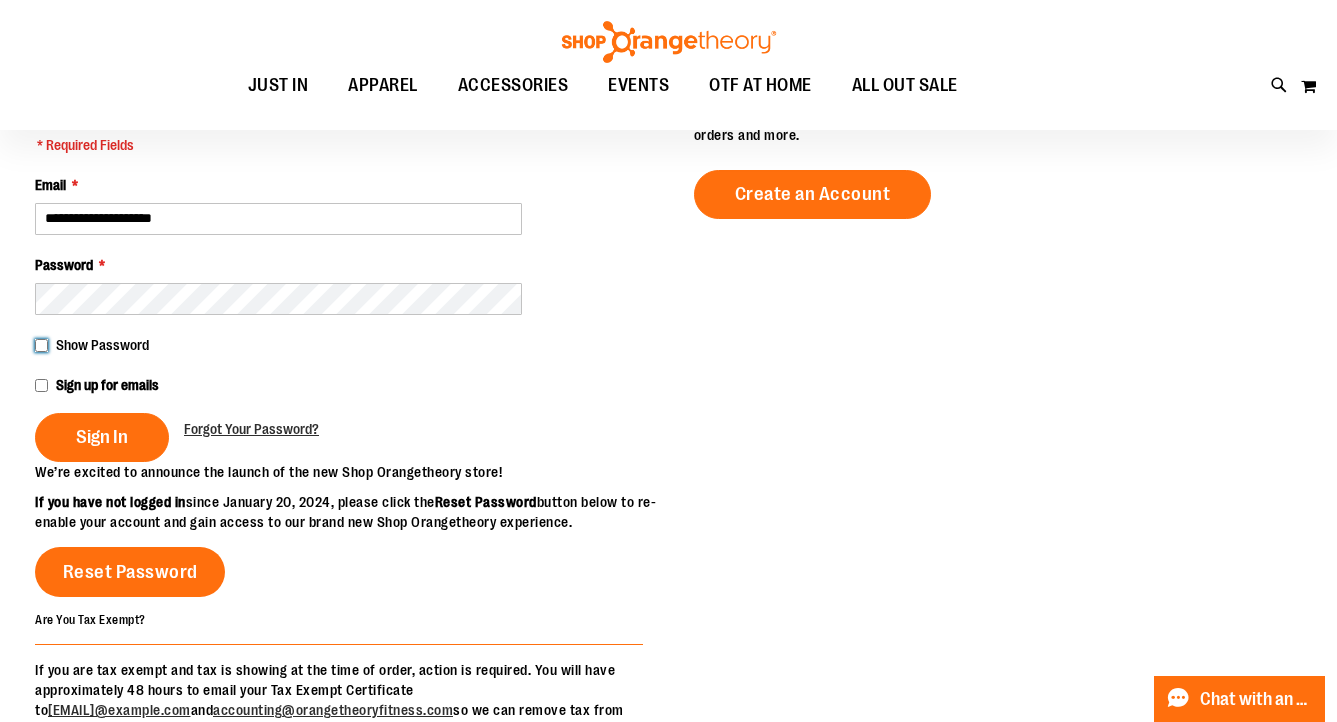 scroll, scrollTop: 243, scrollLeft: 0, axis: vertical 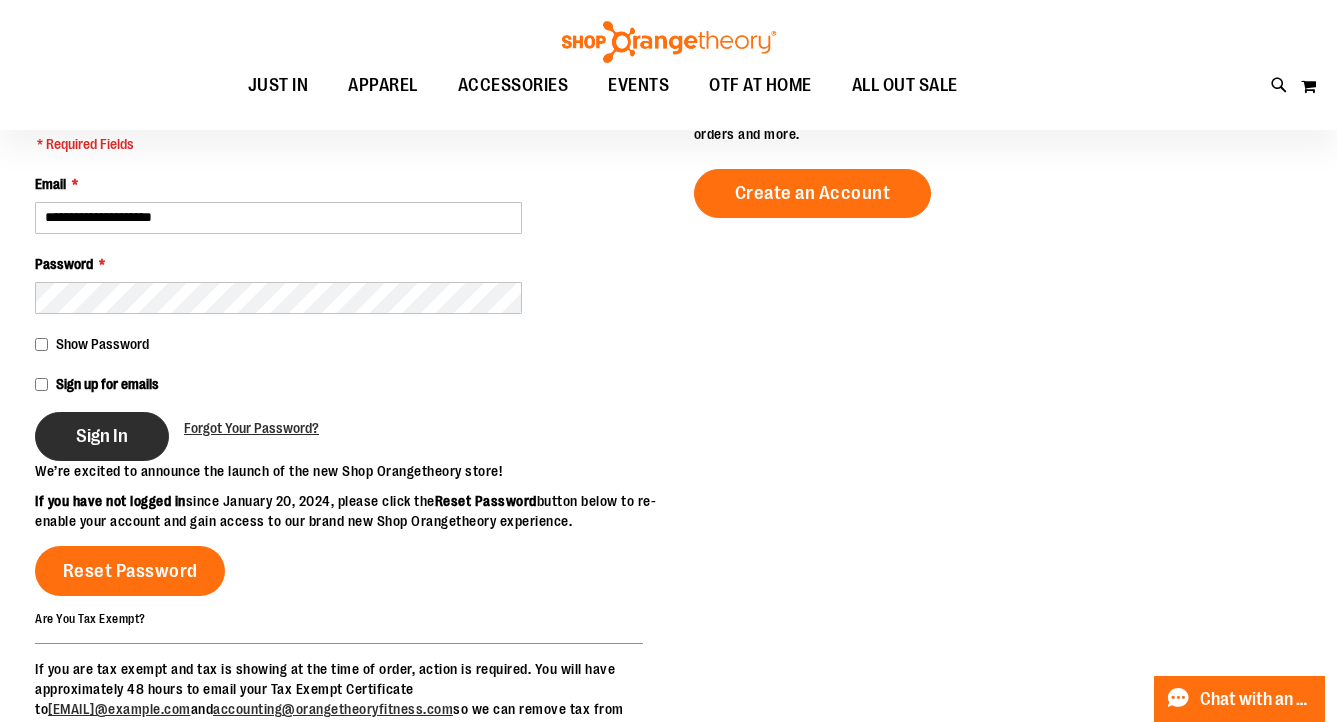 click on "Sign In" at bounding box center (102, 436) 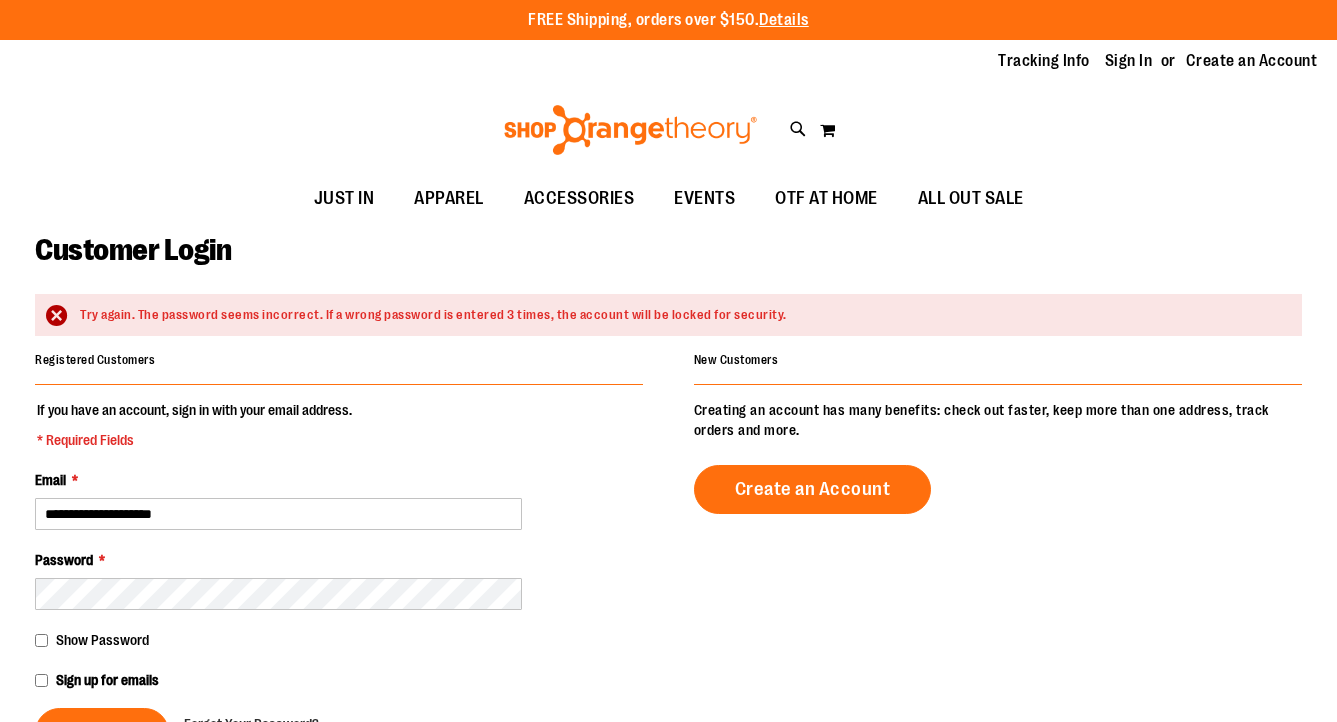 scroll, scrollTop: 0, scrollLeft: 0, axis: both 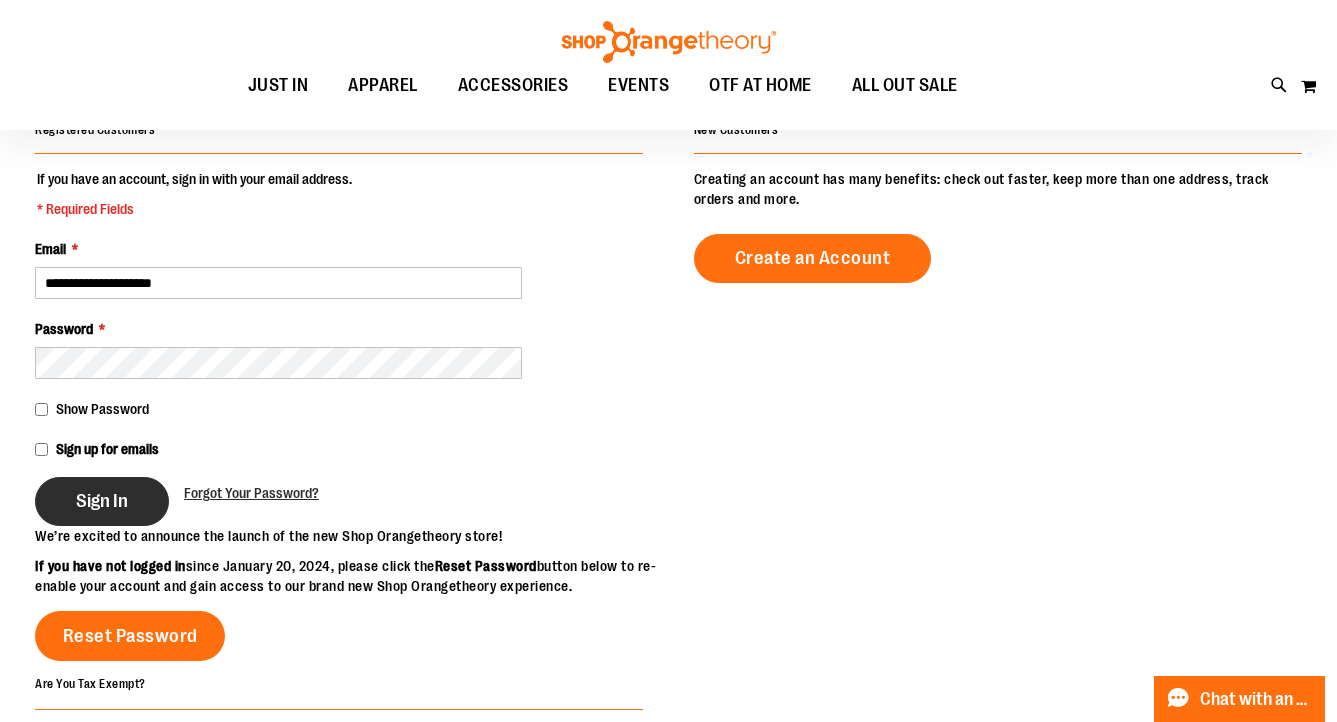 click on "Sign In" at bounding box center [102, 501] 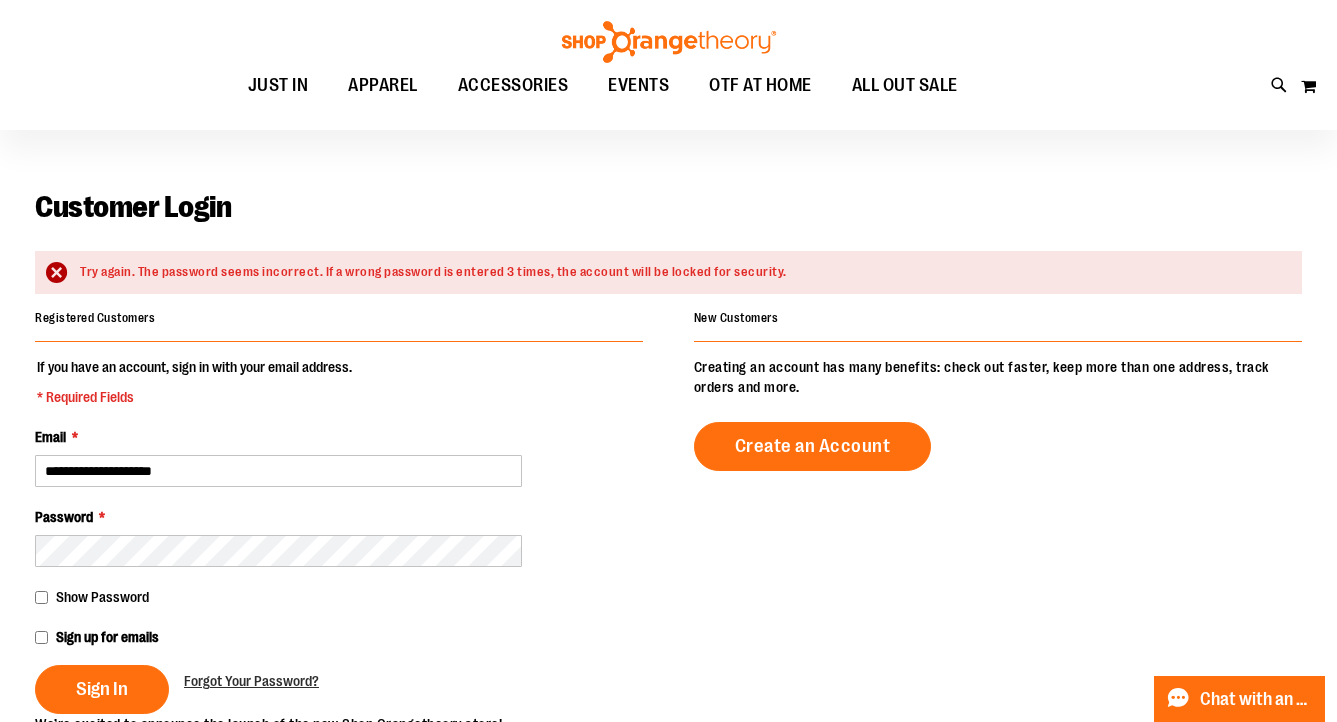 scroll, scrollTop: 100, scrollLeft: 0, axis: vertical 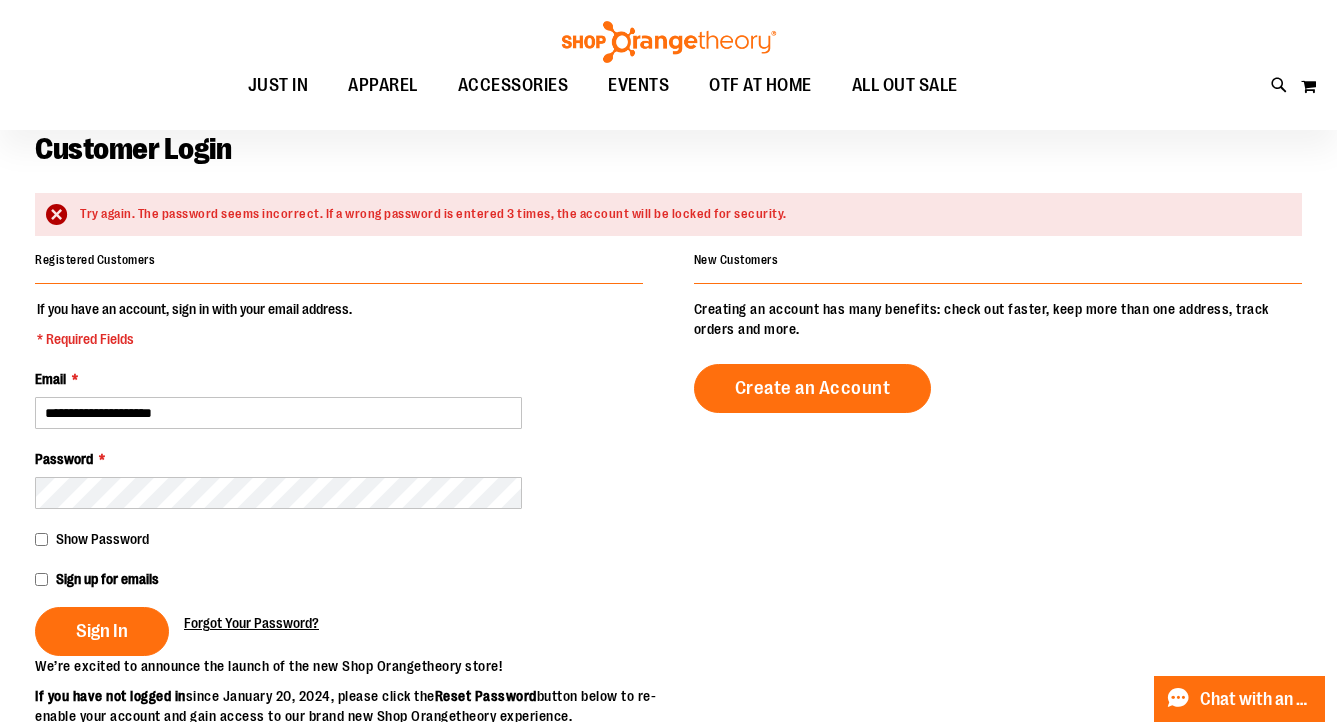 click on "Forgot Your Password?" at bounding box center (251, 623) 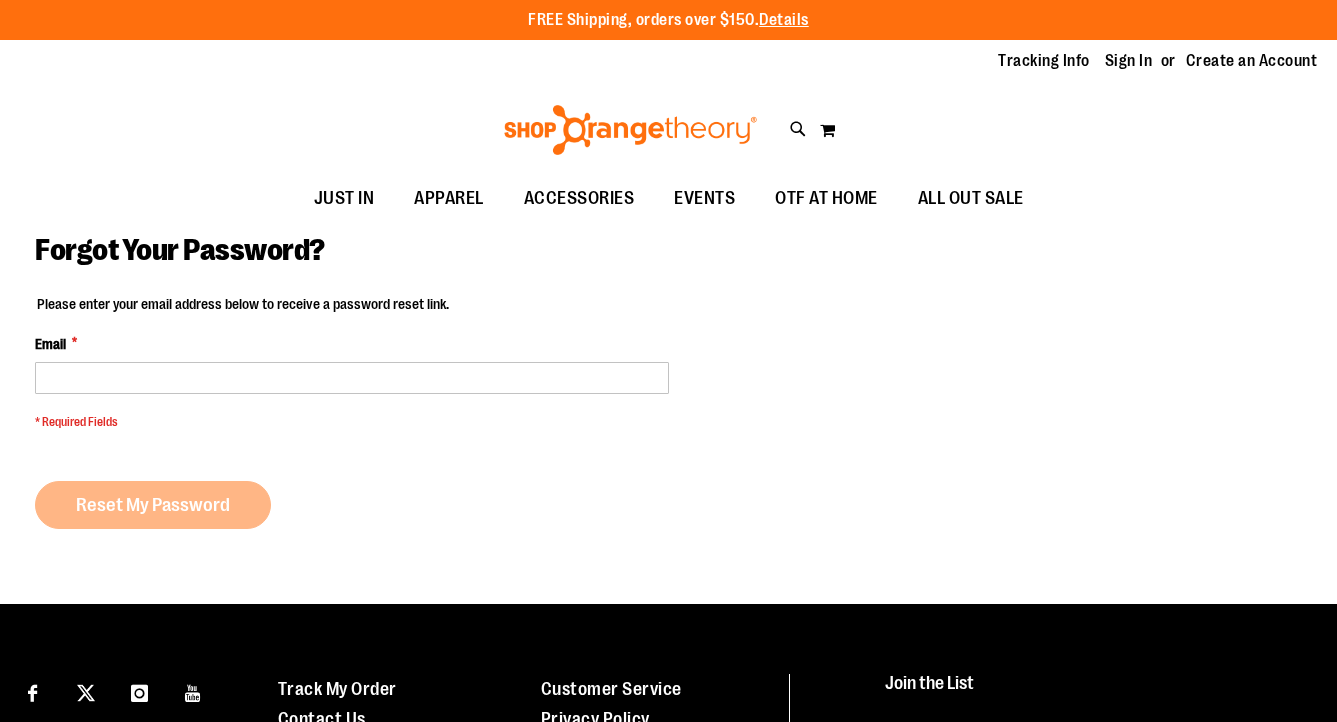 scroll, scrollTop: 0, scrollLeft: 0, axis: both 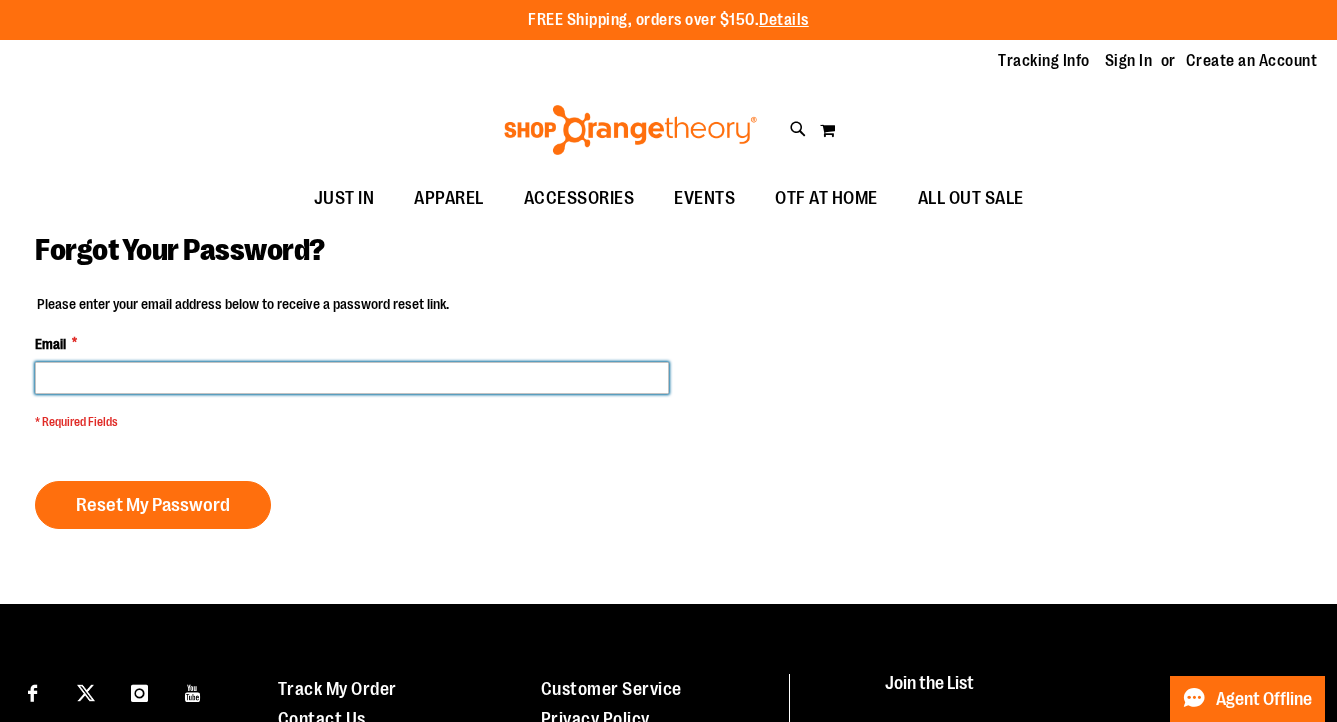 click on "Email *" at bounding box center [352, 378] 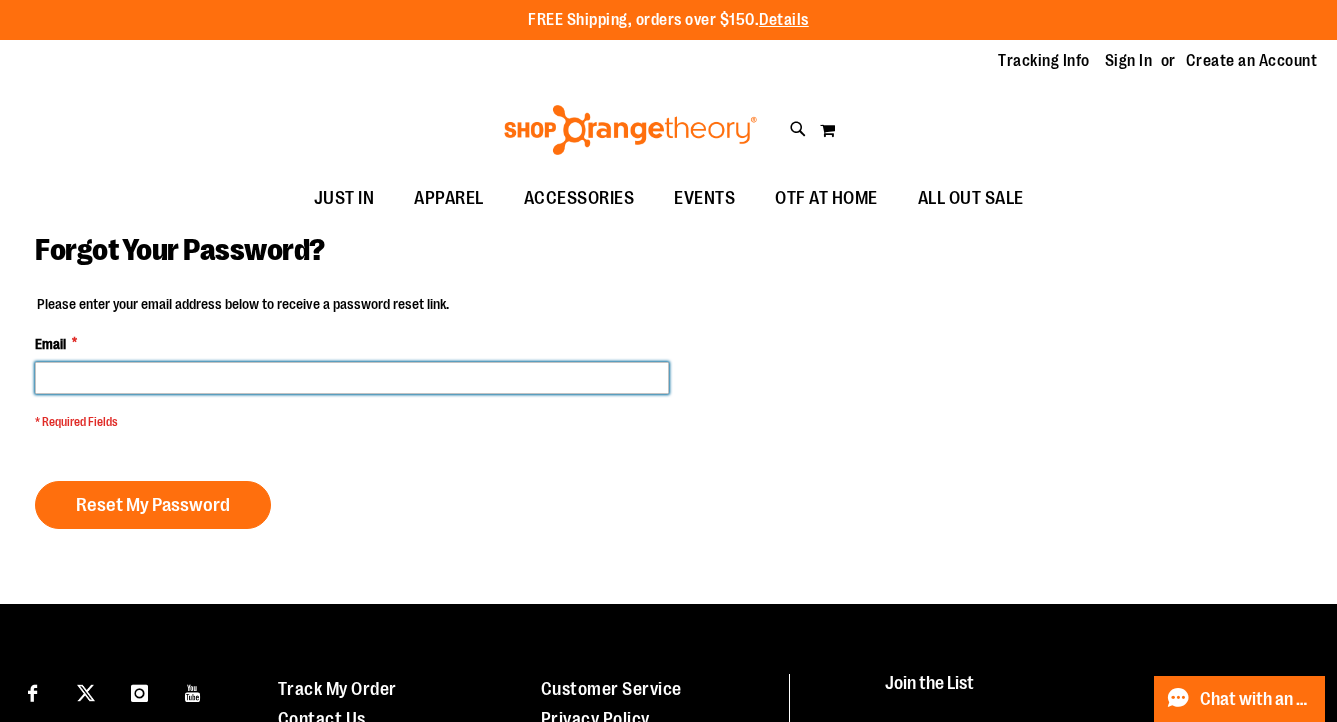 type on "**********" 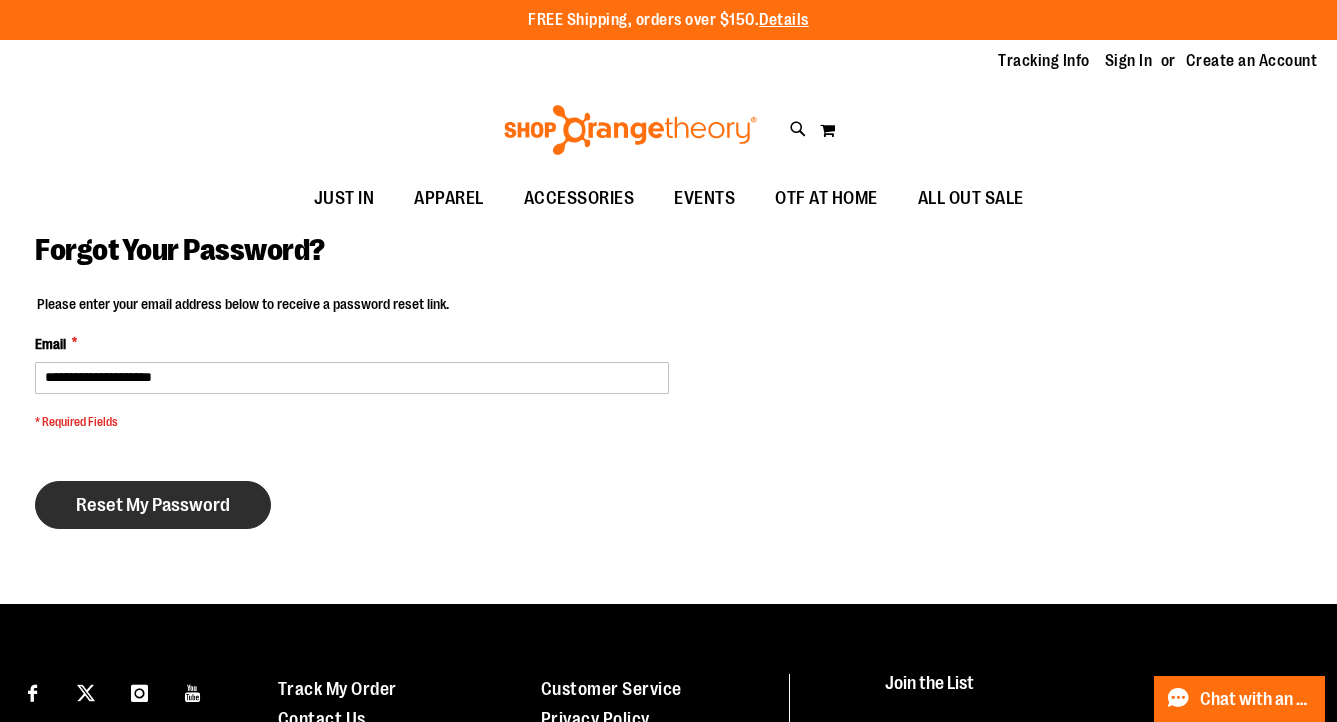 click on "Reset My Password" at bounding box center (153, 505) 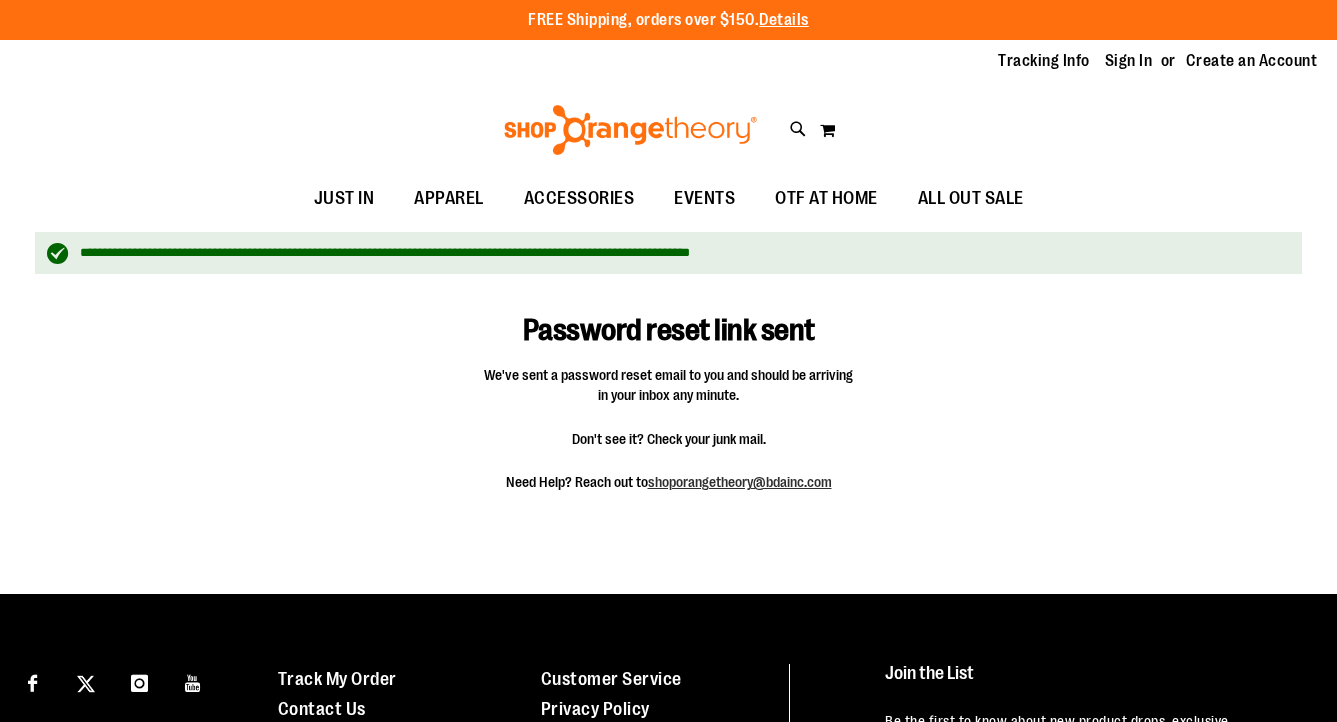 scroll, scrollTop: 0, scrollLeft: 0, axis: both 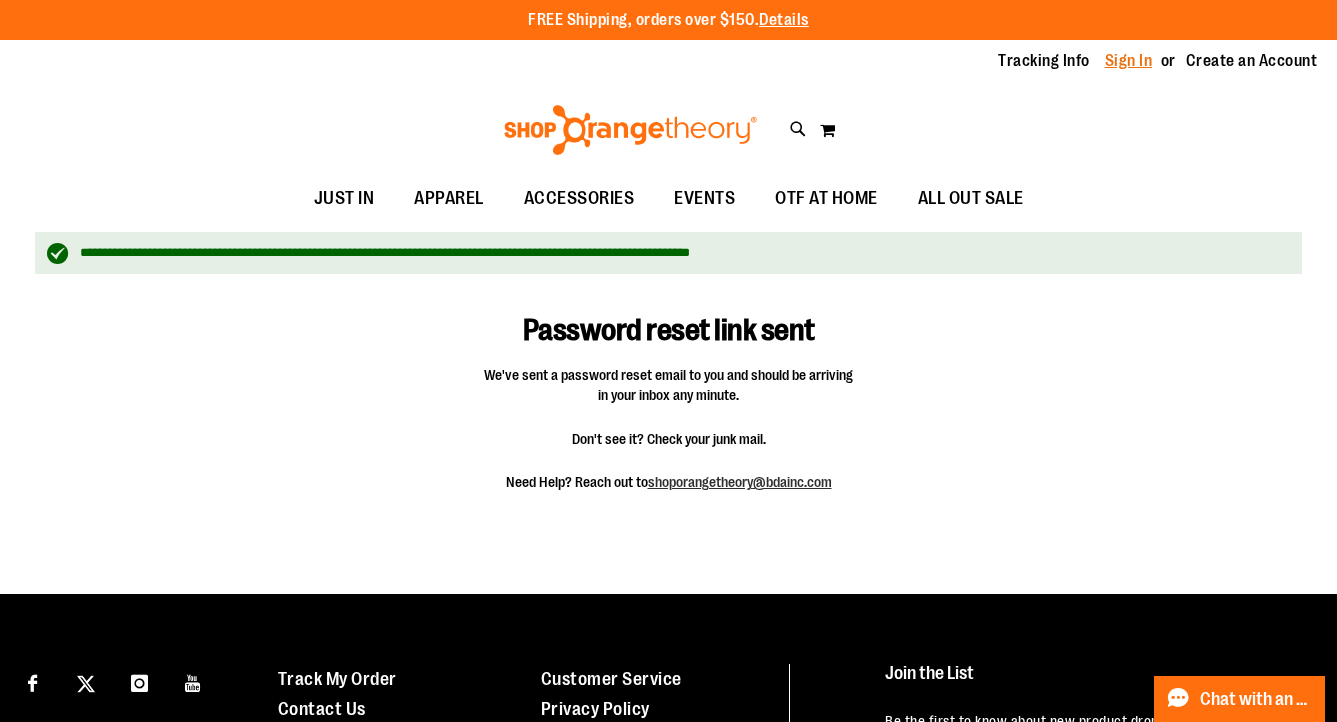 click on "Sign In" at bounding box center [1129, 61] 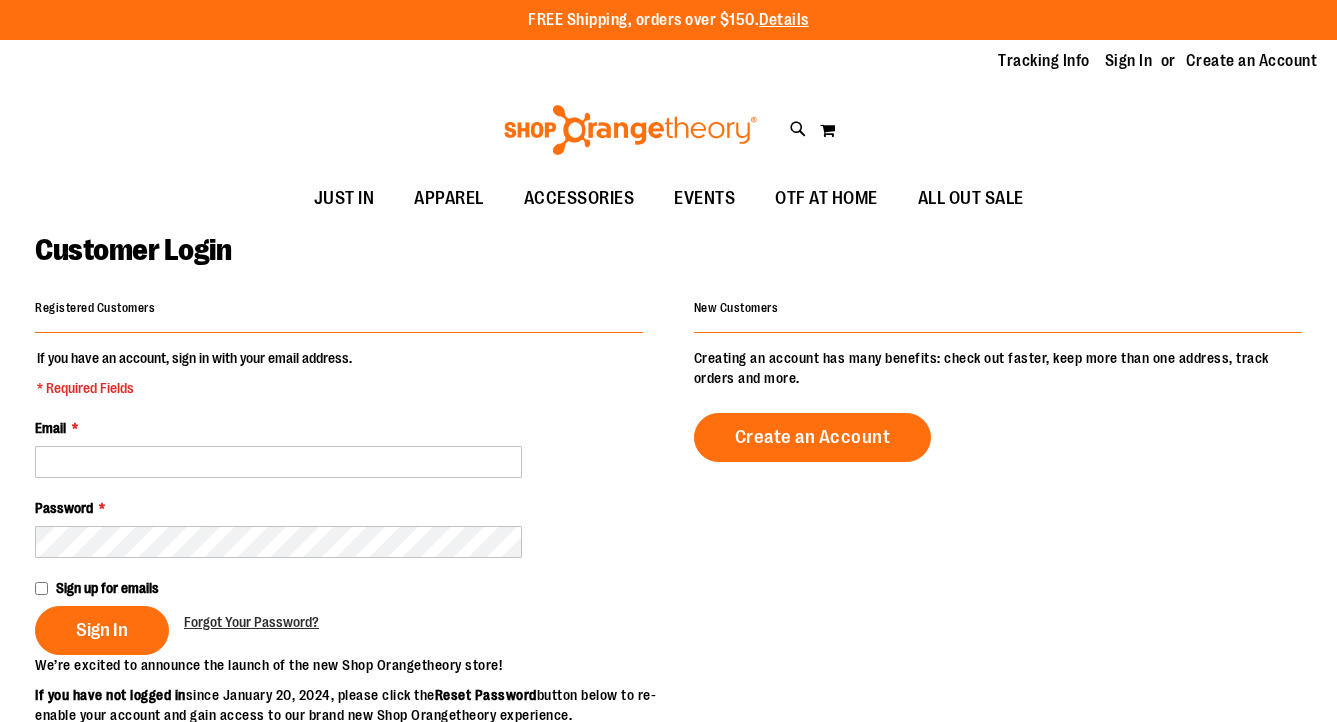scroll, scrollTop: 0, scrollLeft: 0, axis: both 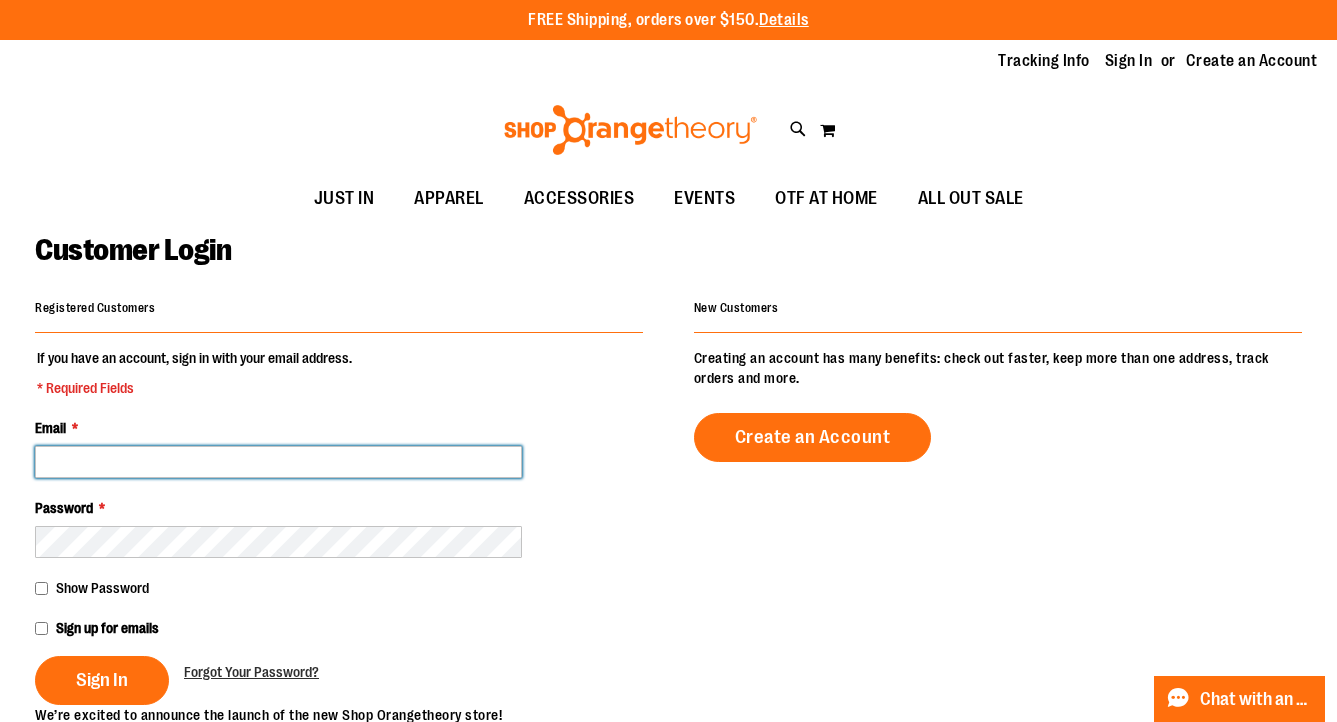 click on "Email *" at bounding box center [278, 462] 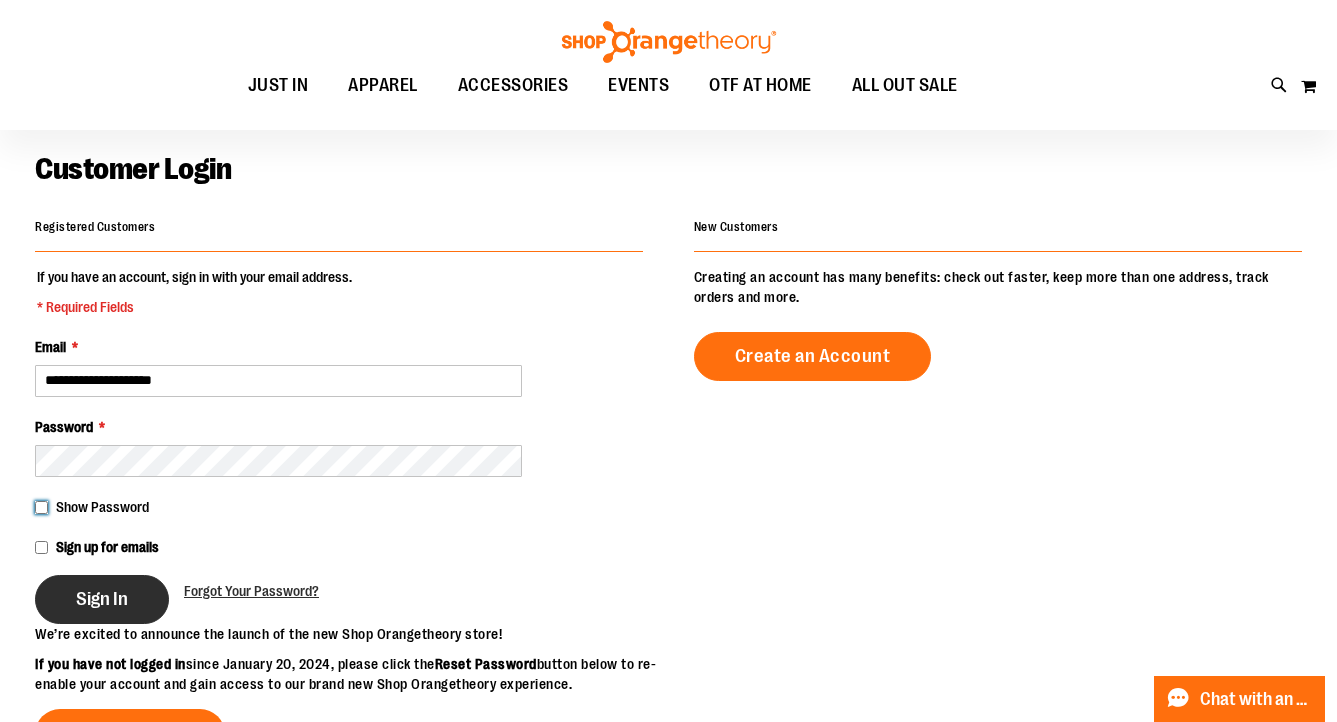 scroll, scrollTop: 80, scrollLeft: 0, axis: vertical 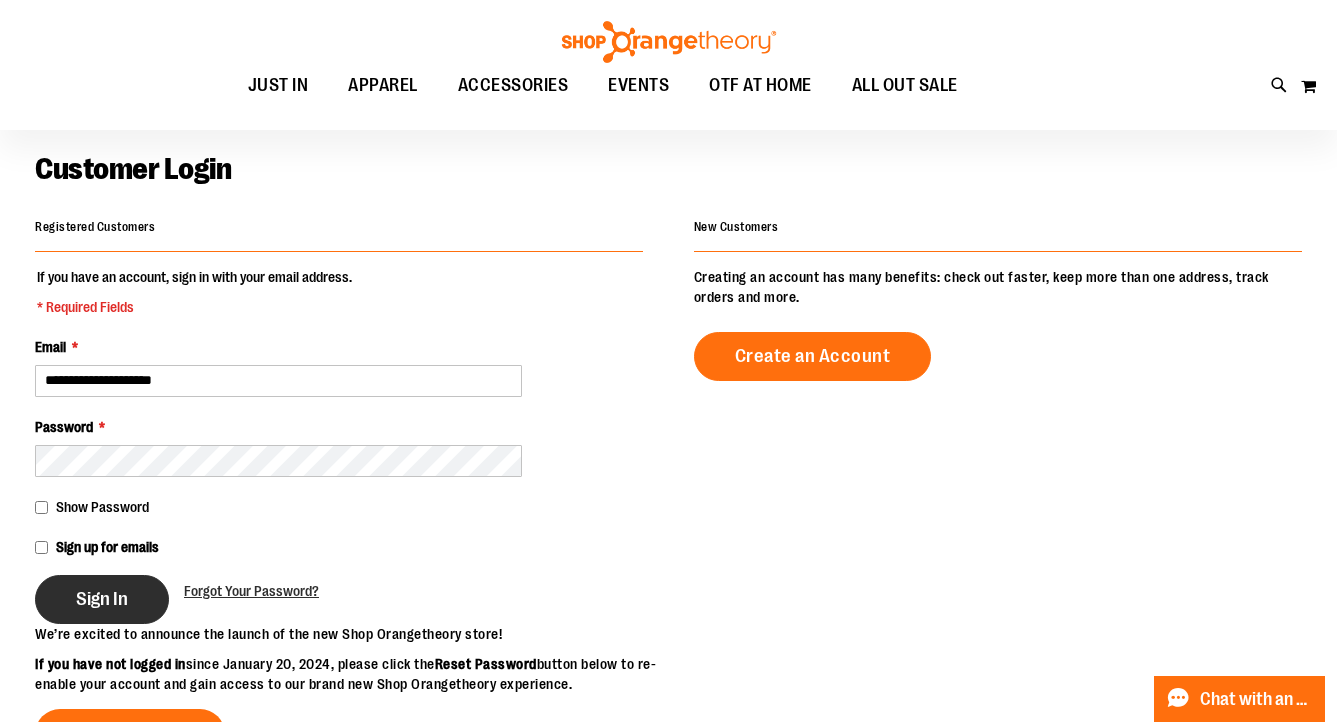click on "Sign In" at bounding box center (102, 599) 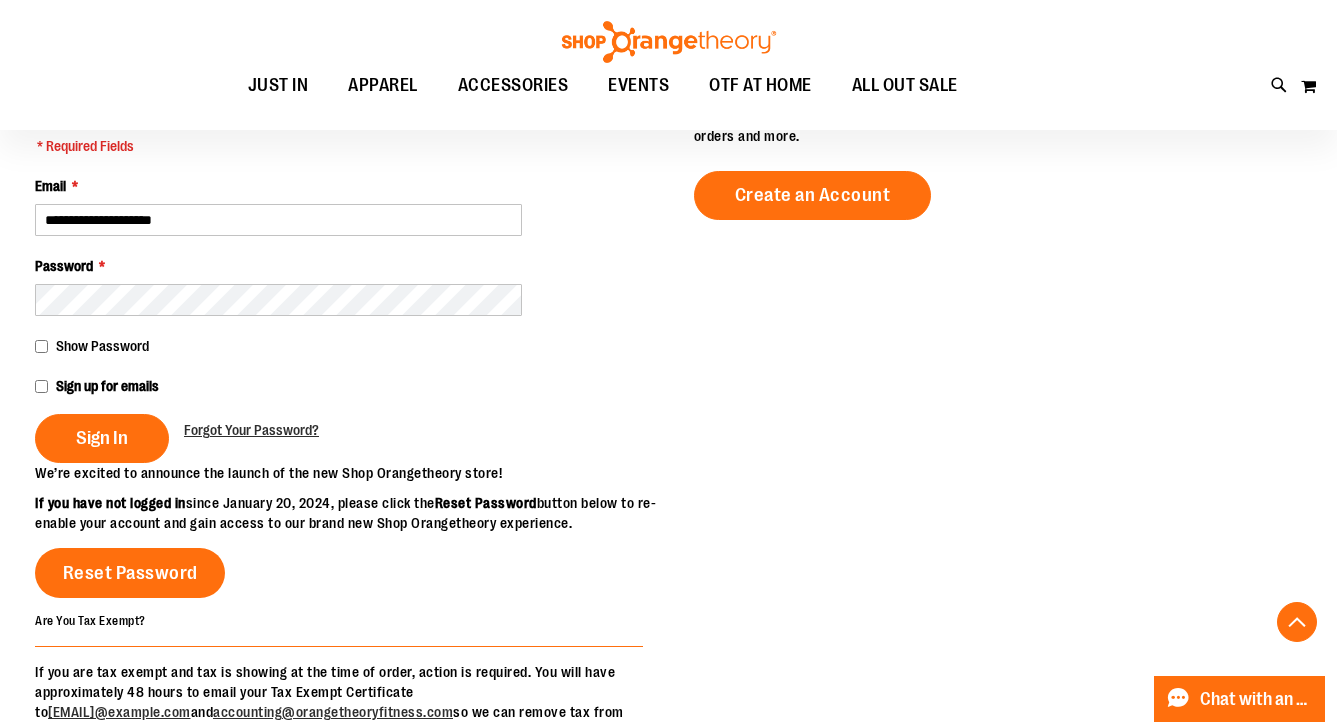scroll, scrollTop: 474, scrollLeft: 0, axis: vertical 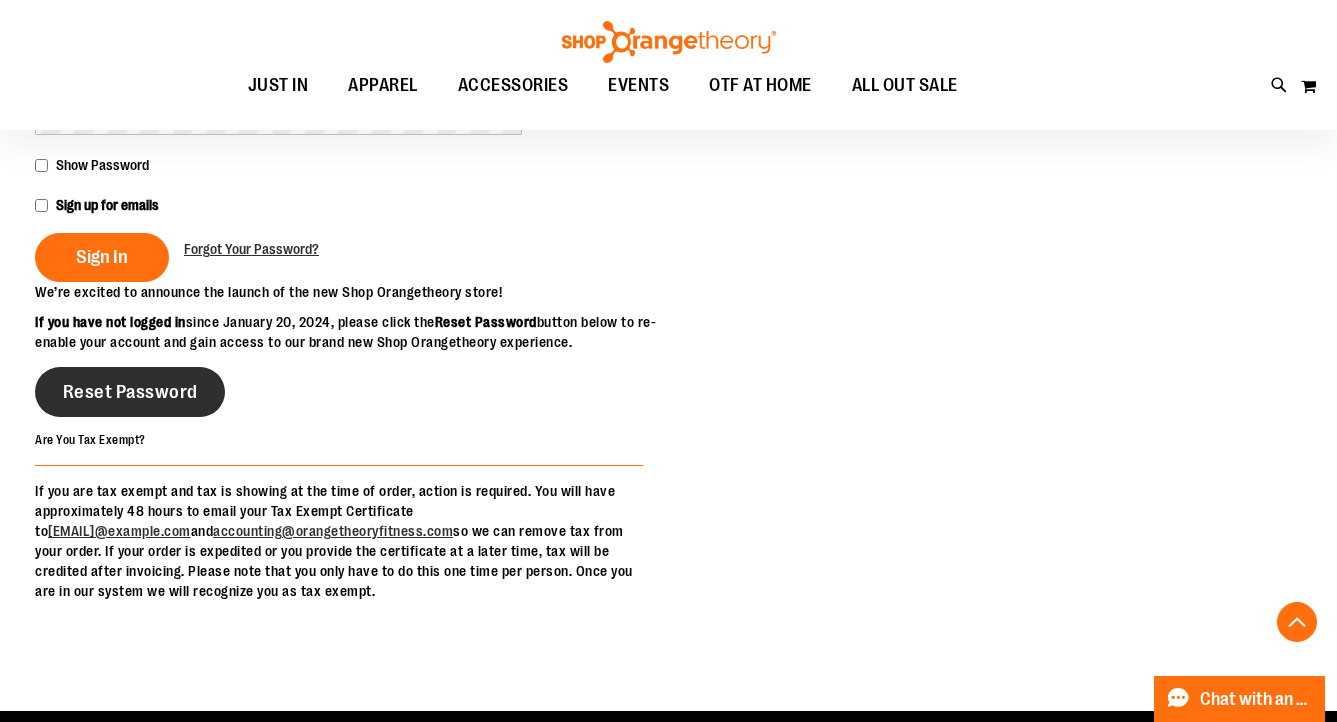 click on "Reset Password" at bounding box center (130, 392) 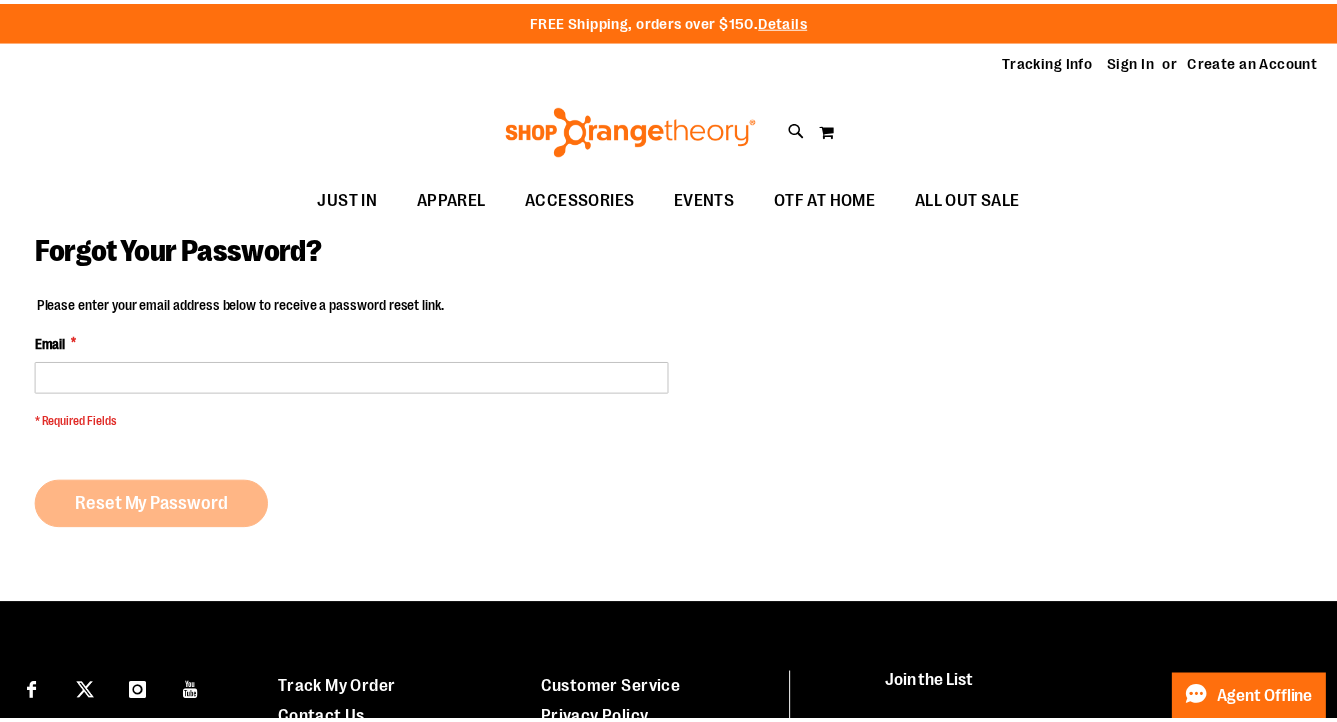 scroll, scrollTop: 0, scrollLeft: 0, axis: both 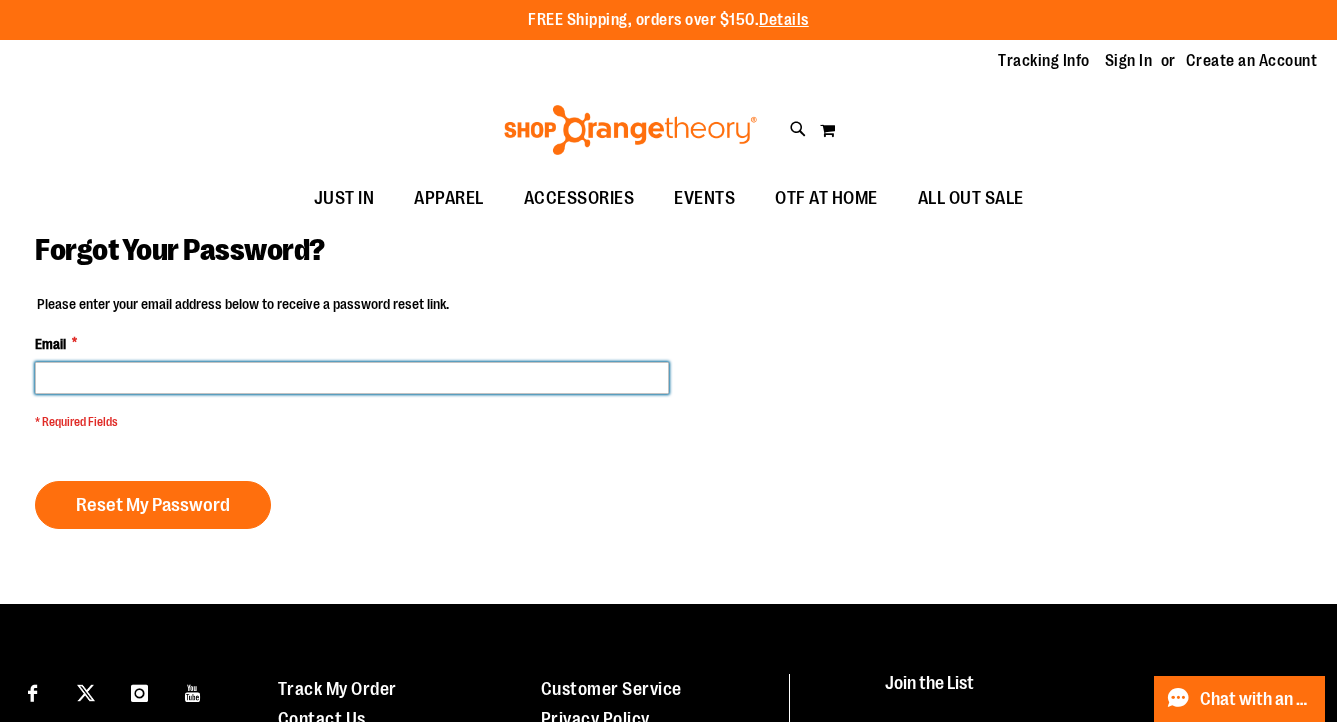 click on "Email *" at bounding box center [352, 378] 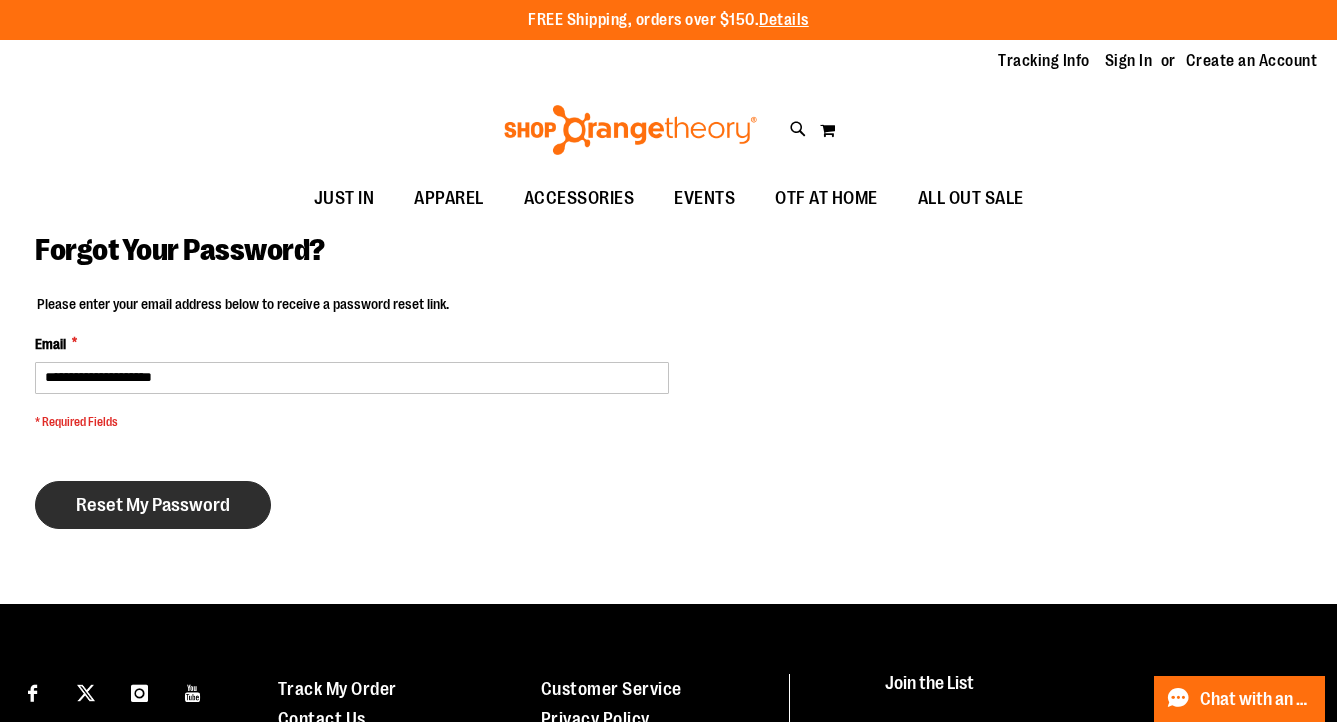 click on "Reset My Password" at bounding box center (153, 505) 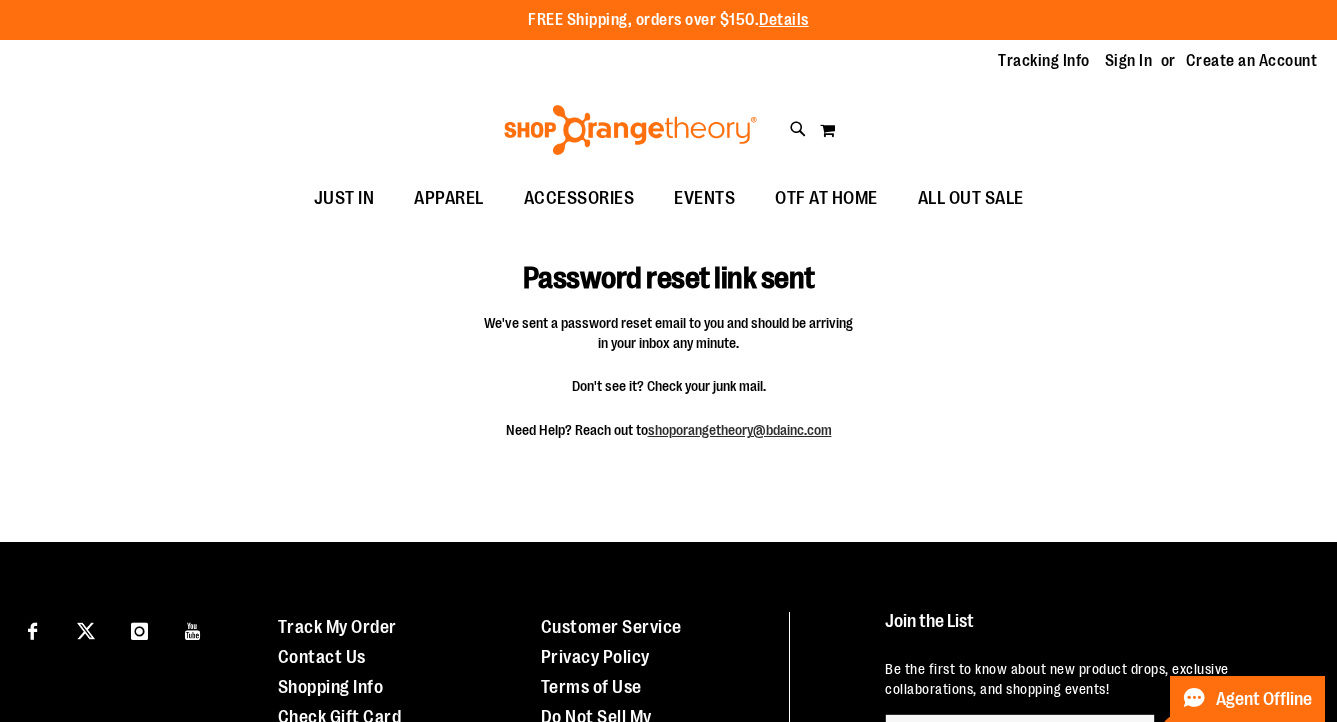 scroll, scrollTop: 0, scrollLeft: 0, axis: both 